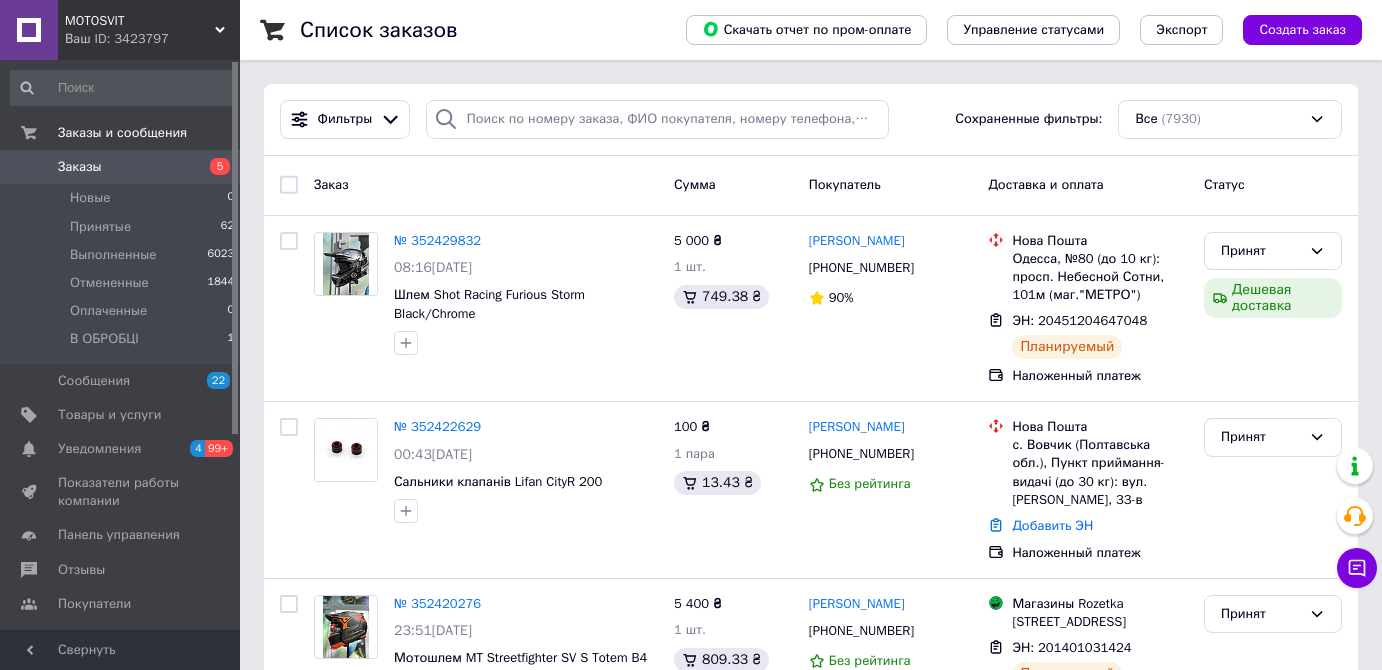 click on "Заказы" at bounding box center (80, 167) 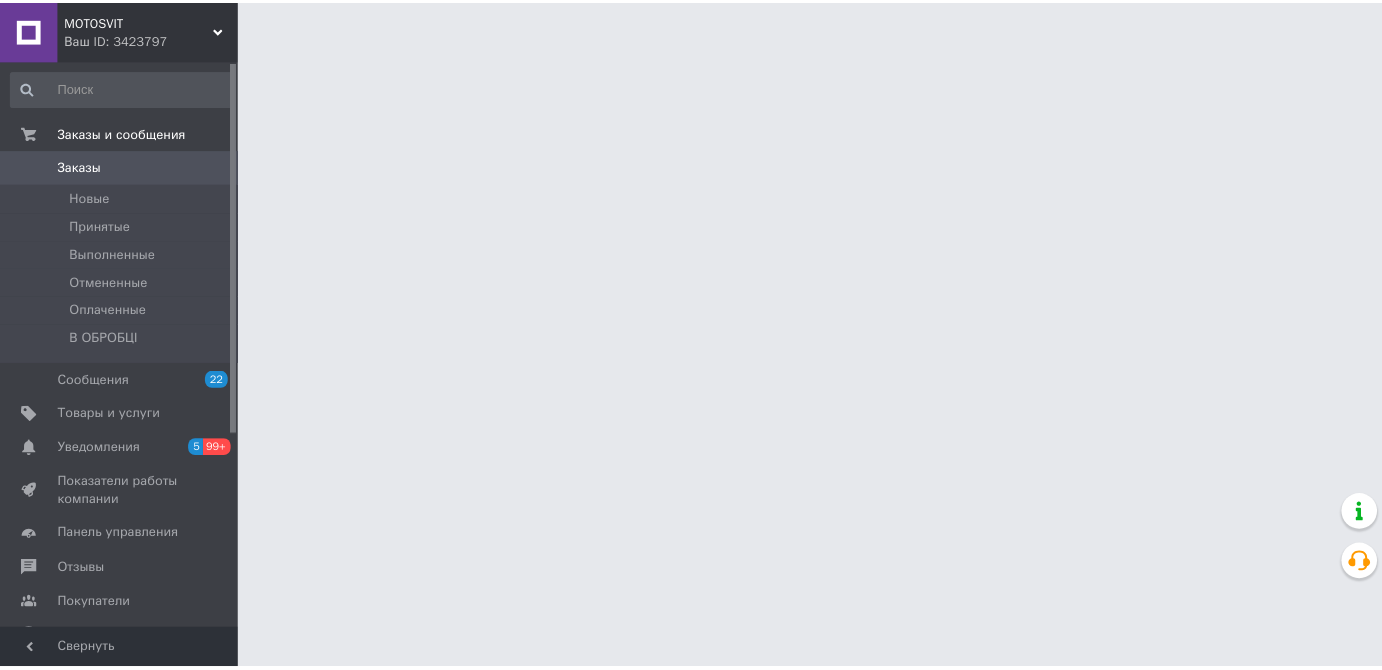 scroll, scrollTop: 0, scrollLeft: 0, axis: both 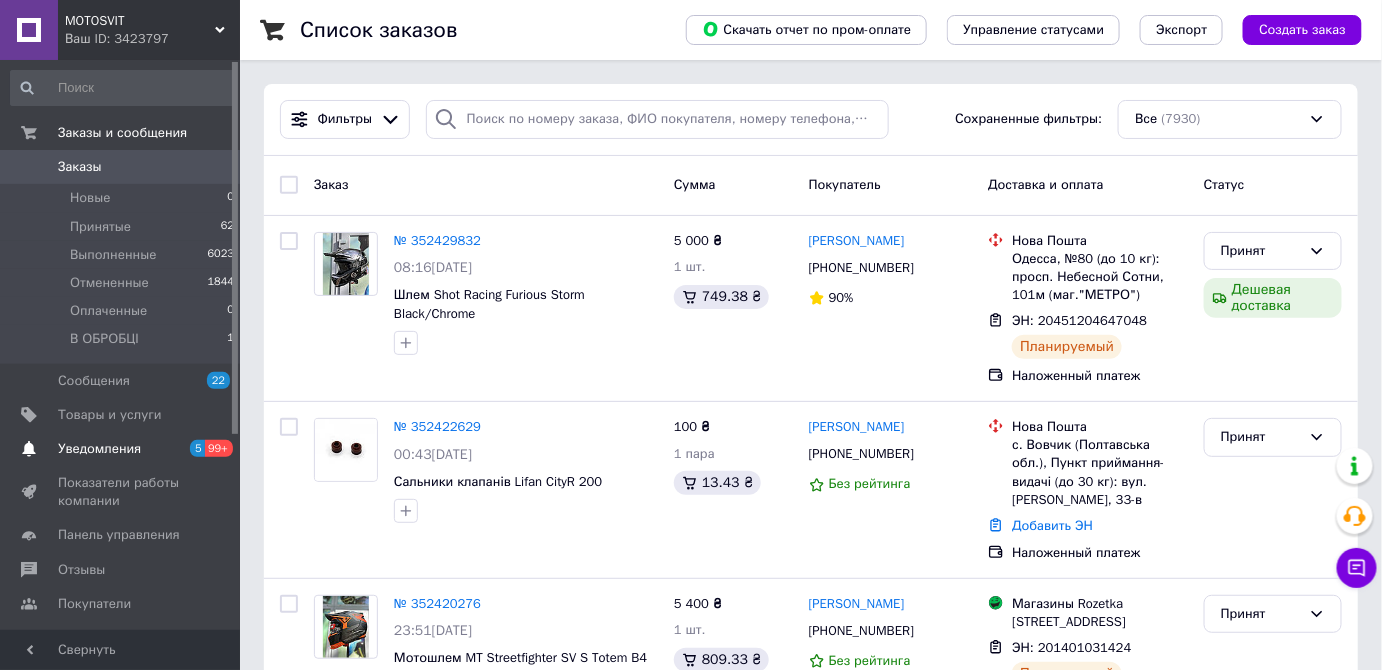 click on "5" at bounding box center [197, 448] 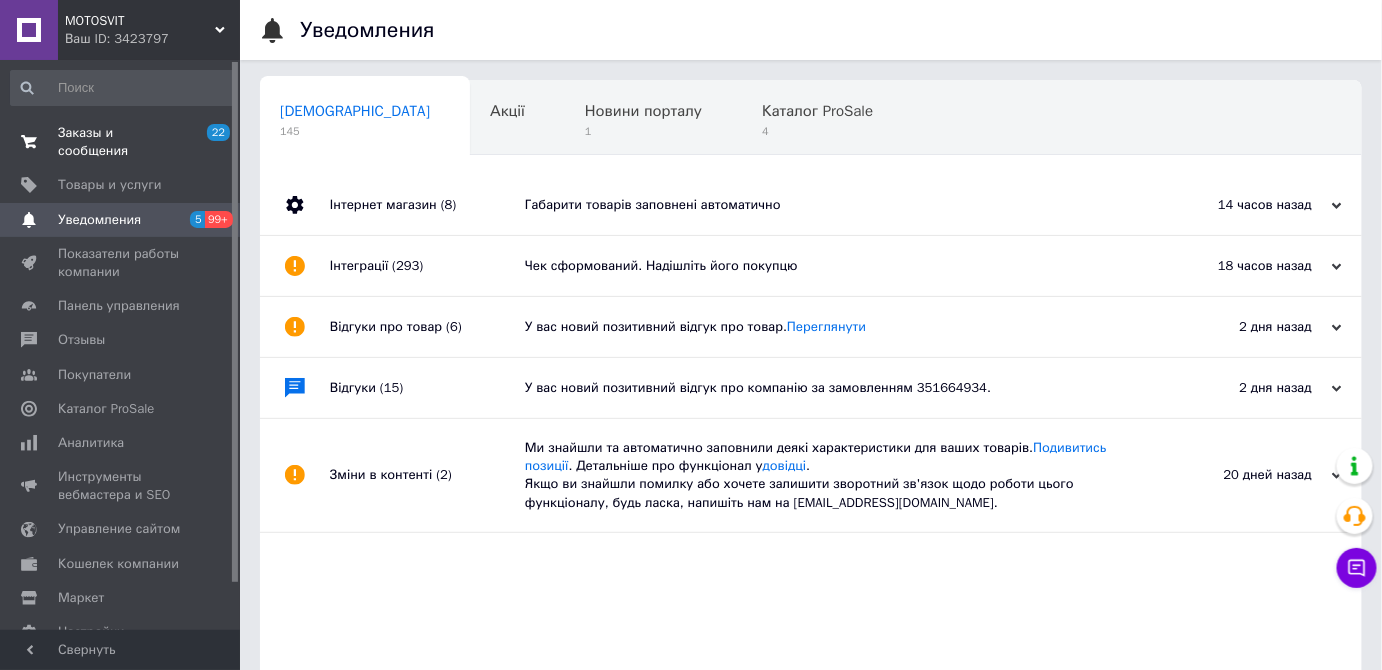 click on "Заказы и сообщения" at bounding box center [121, 142] 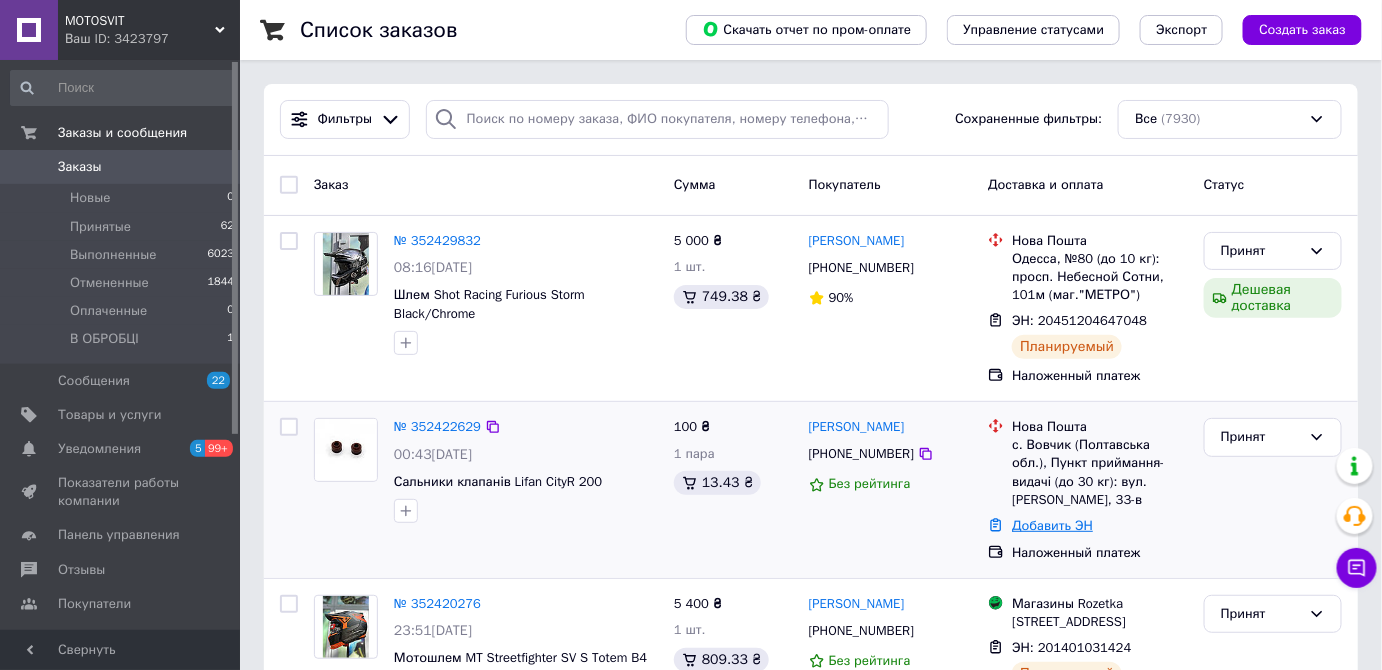 click on "Добавить ЭН" at bounding box center (1052, 525) 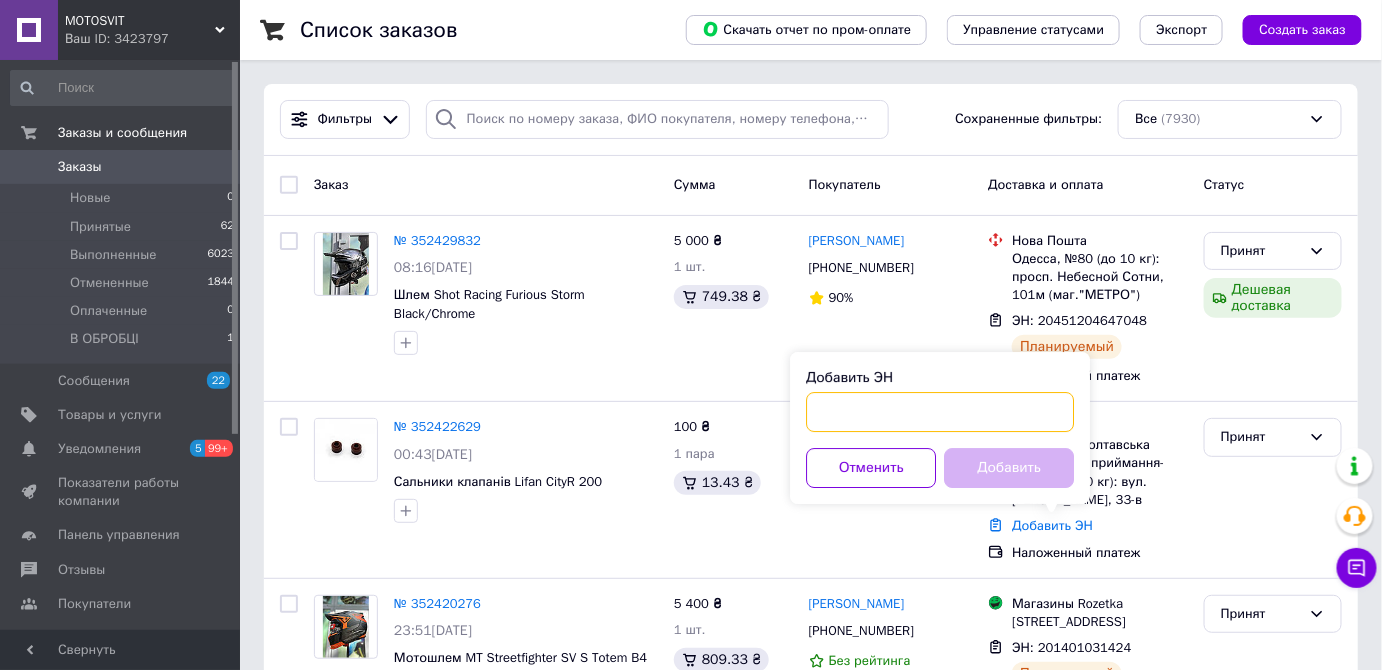 click on "Добавить ЭН" at bounding box center [940, 412] 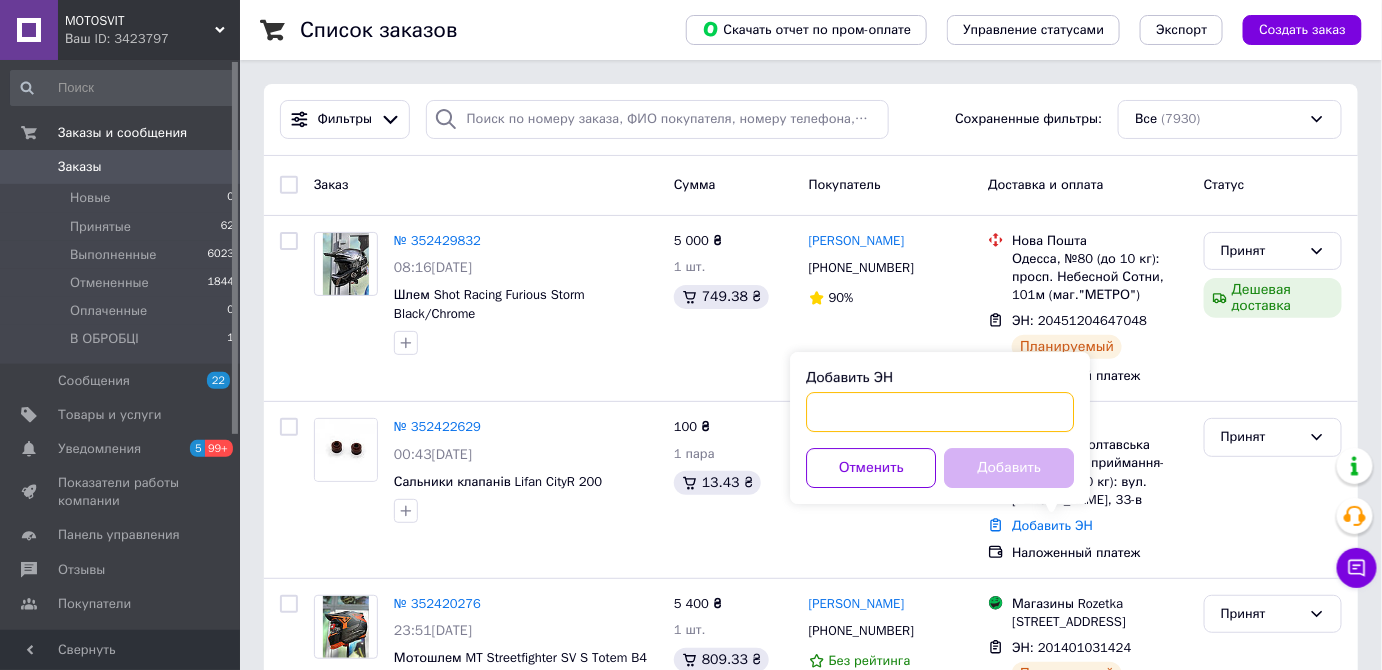 paste on "20451204656048" 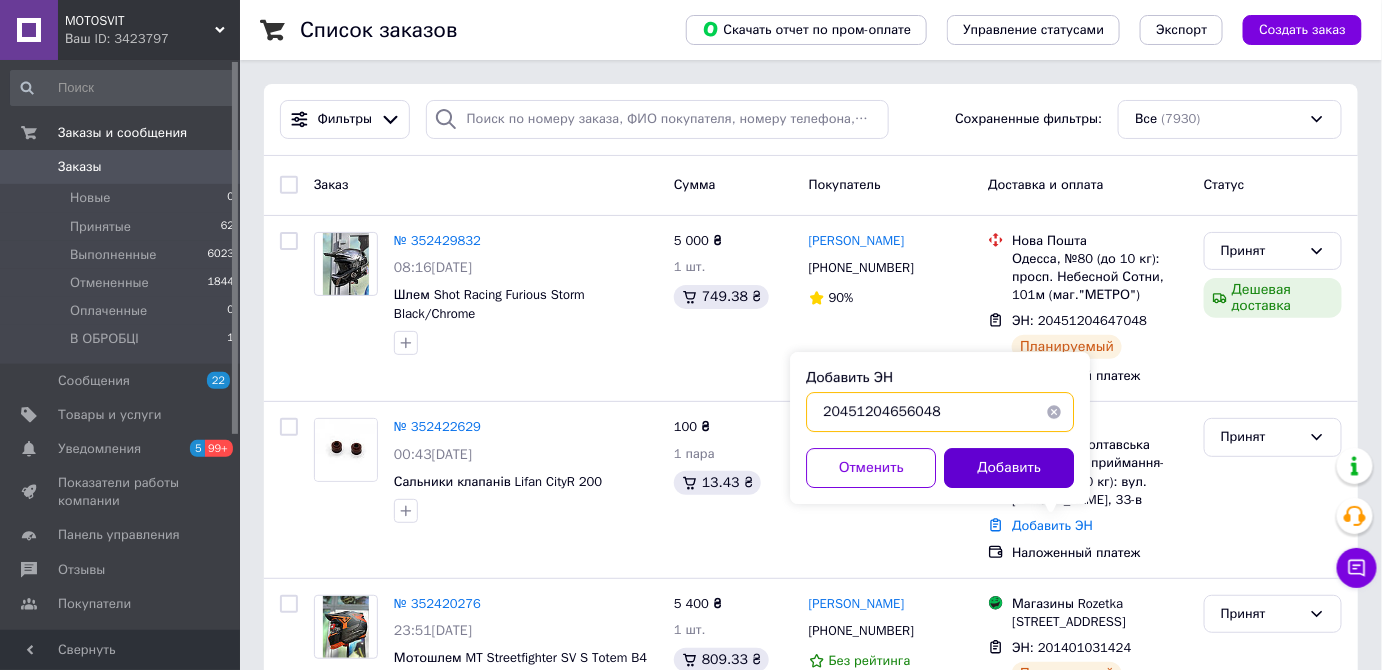 type on "20451204656048" 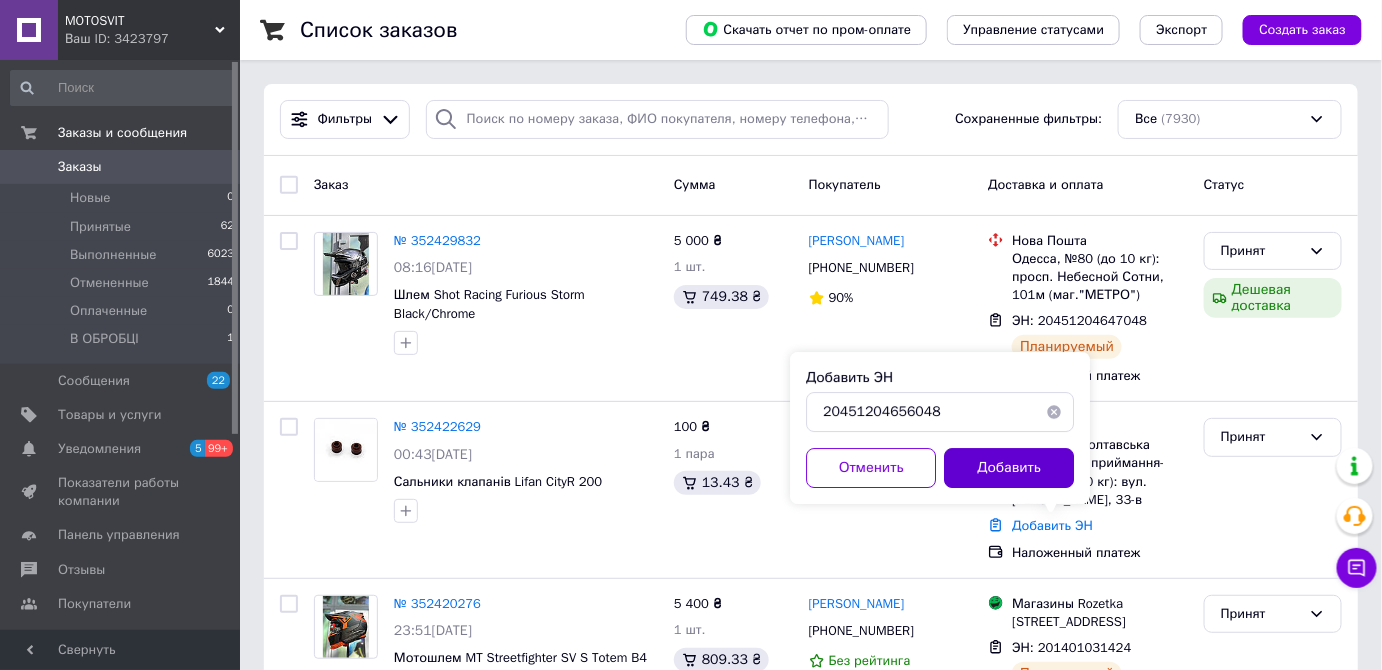 click on "Добавить" at bounding box center [1009, 468] 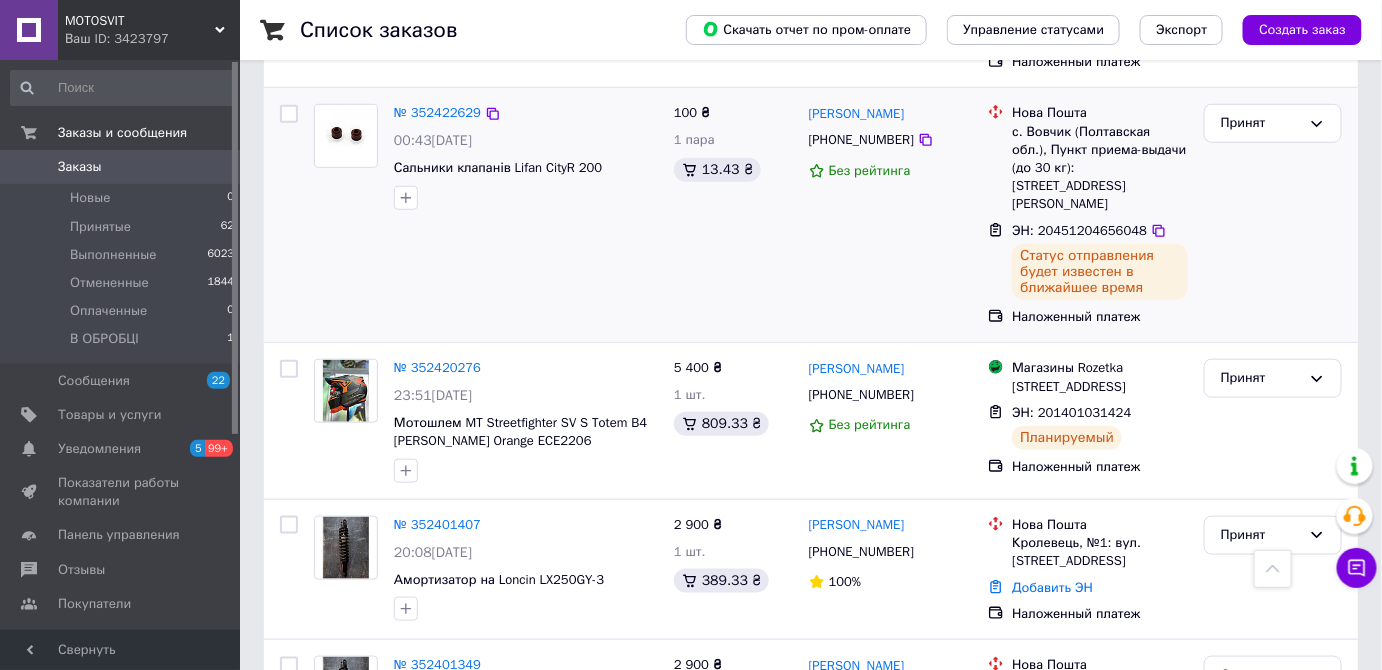 scroll, scrollTop: 545, scrollLeft: 0, axis: vertical 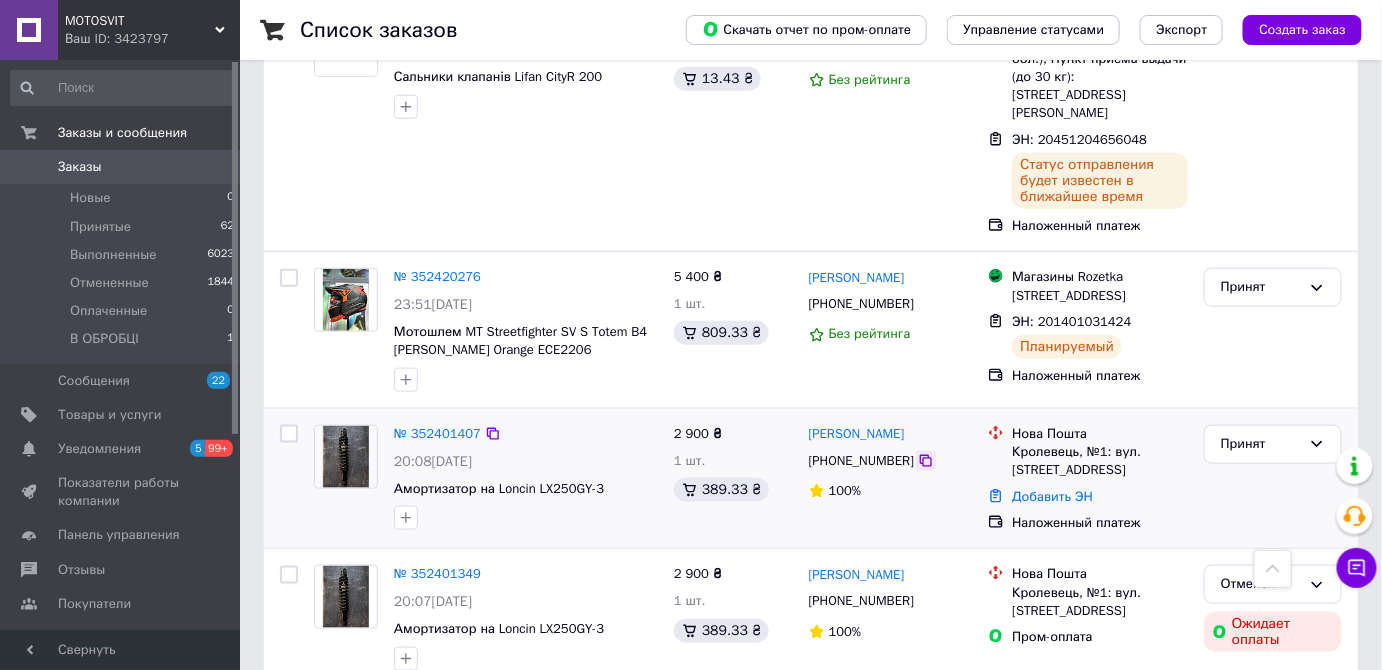 click 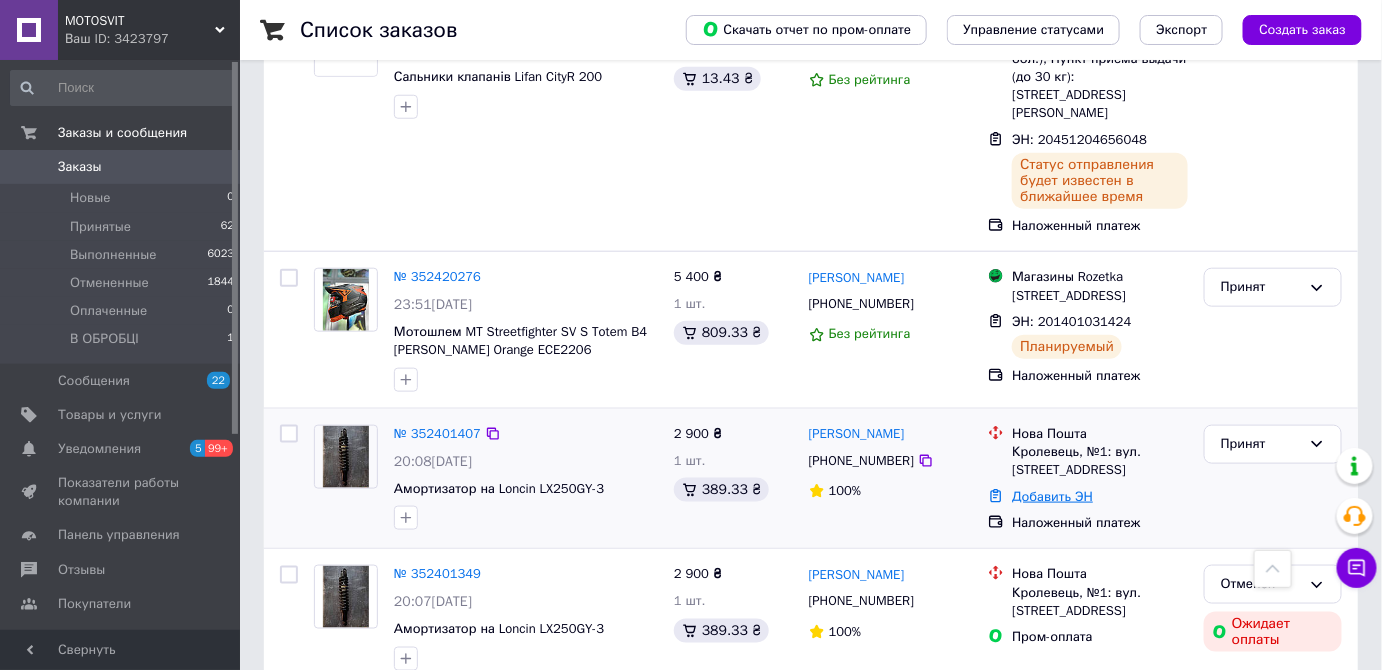click on "Добавить ЭН" at bounding box center [1052, 496] 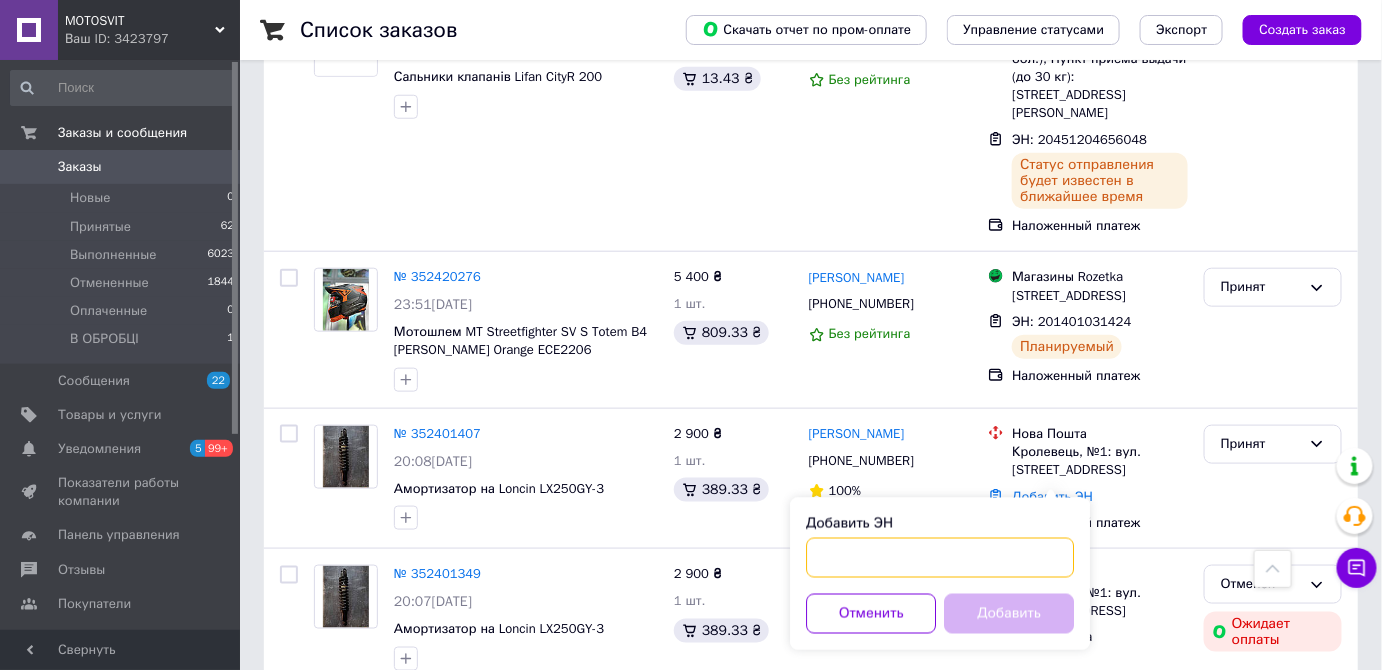 click on "Добавить ЭН" at bounding box center (940, 558) 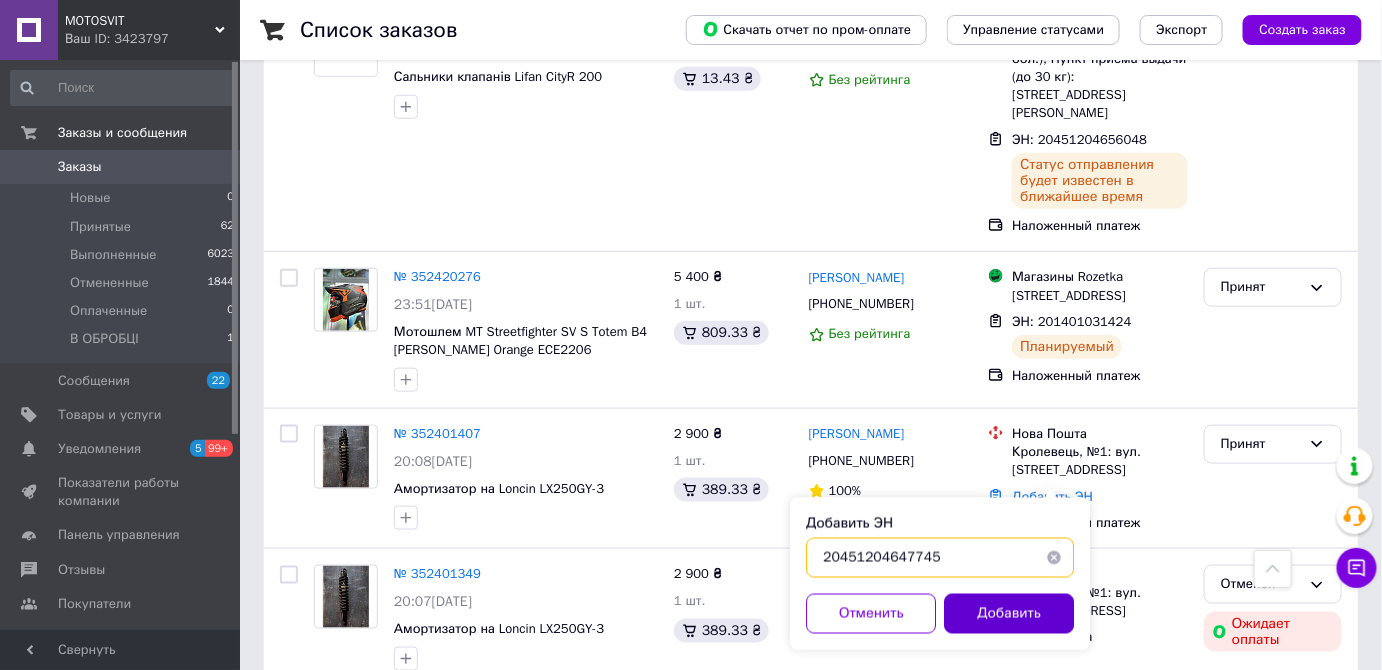type on "20451204647745" 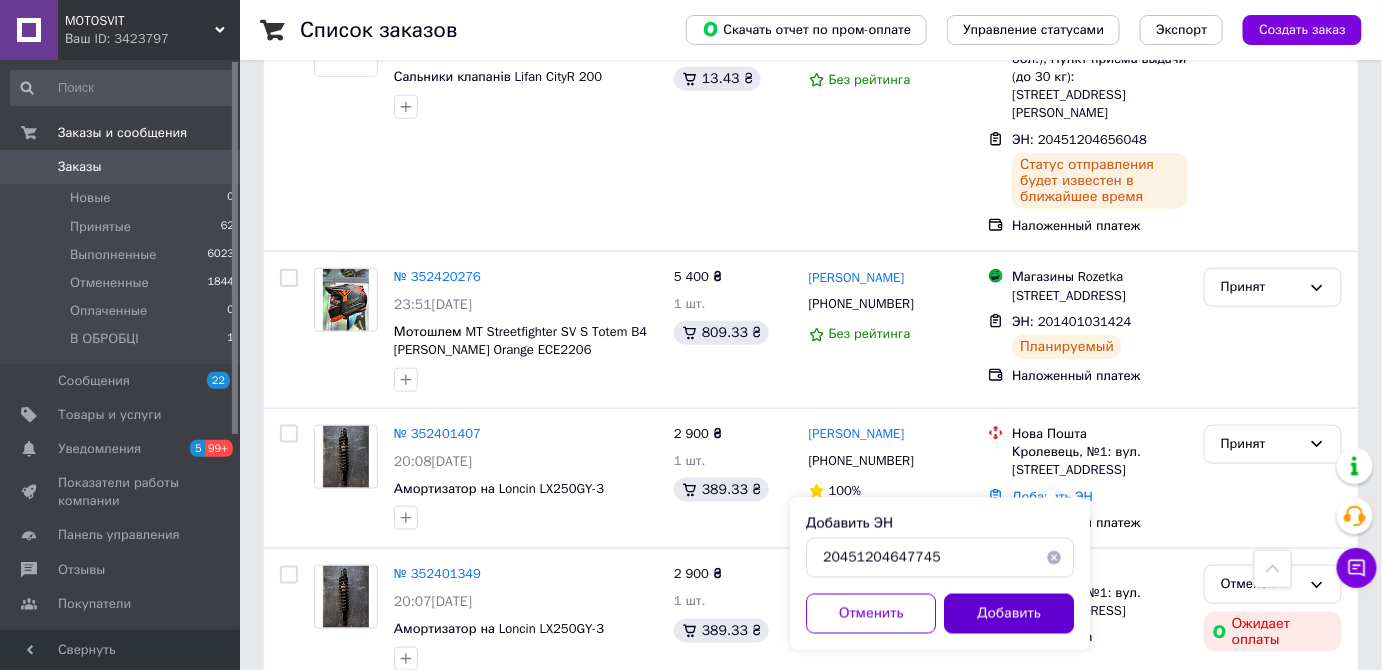 click on "Добавить" at bounding box center (1009, 614) 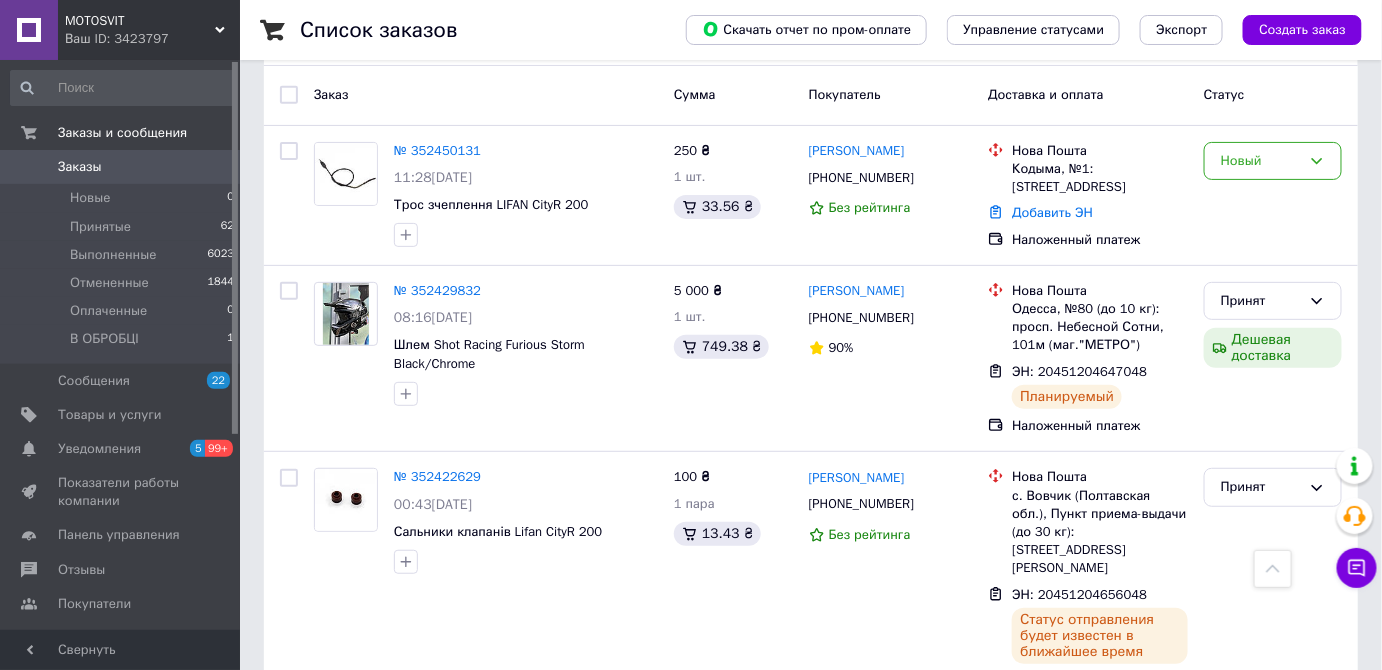 scroll, scrollTop: 0, scrollLeft: 0, axis: both 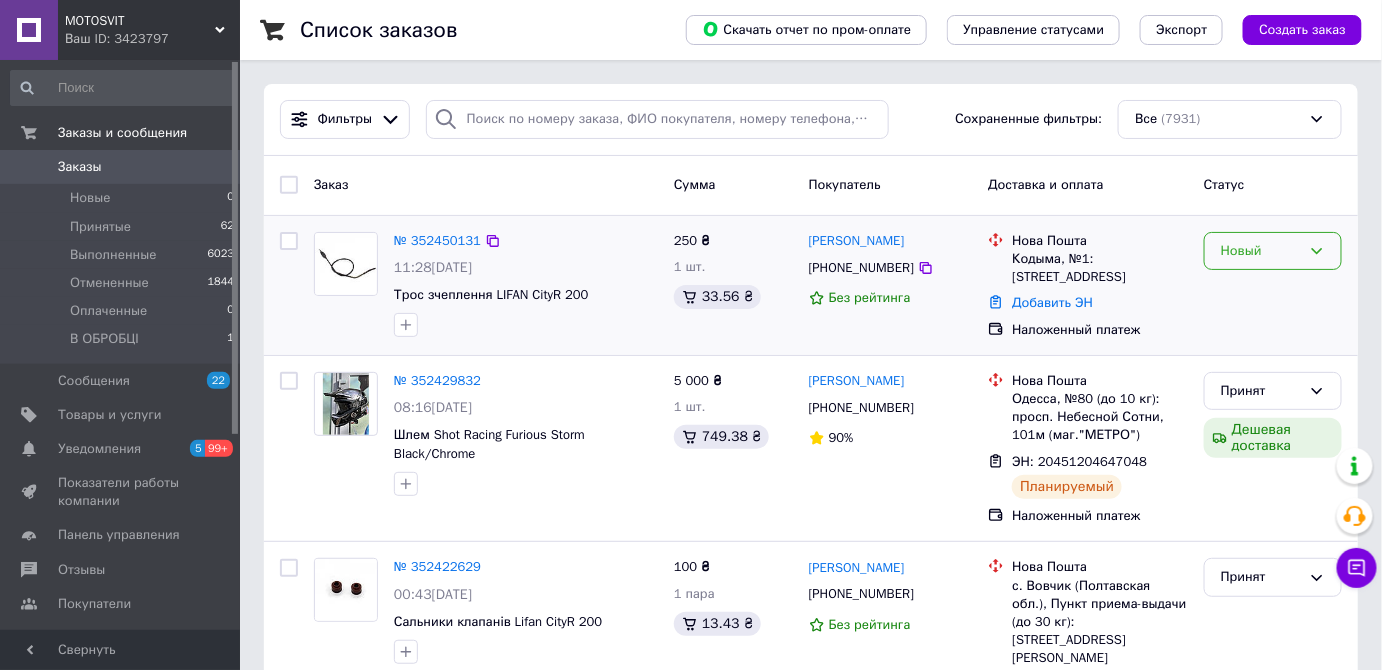 click on "Новый" at bounding box center (1261, 251) 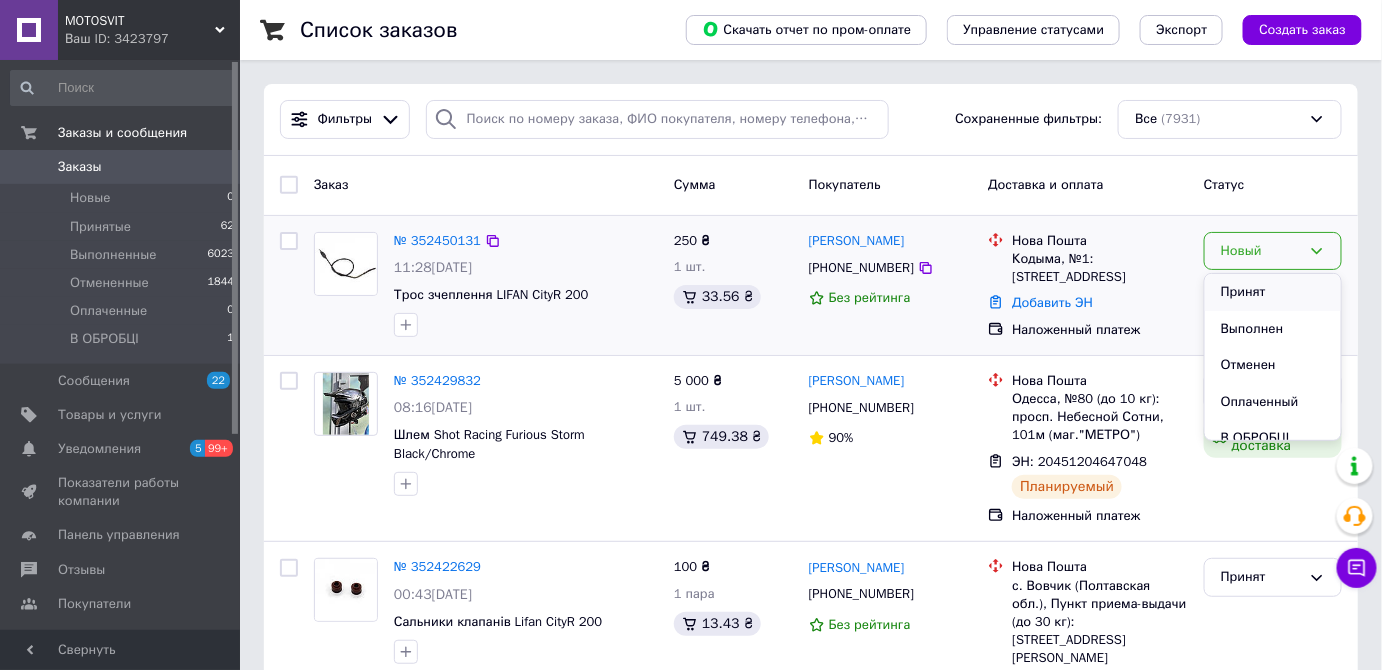 click on "Принят" at bounding box center [1273, 292] 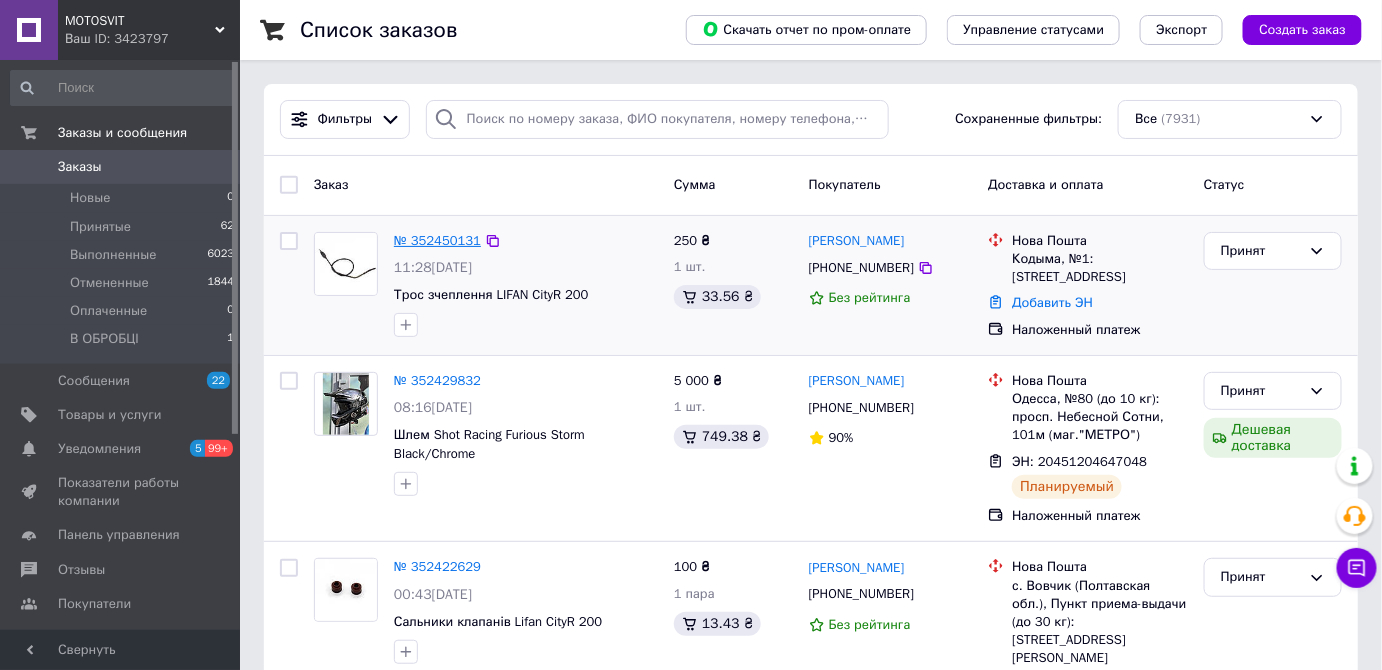 click on "№ 352450131" at bounding box center (437, 240) 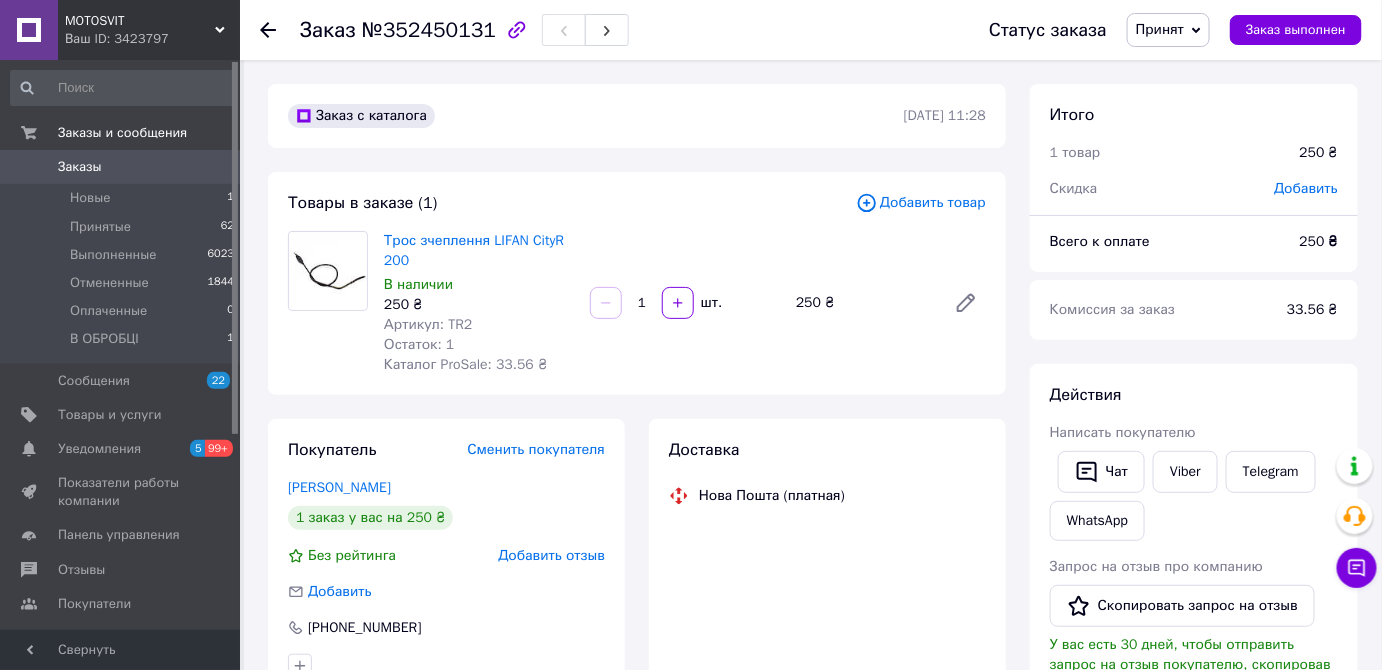 scroll, scrollTop: 181, scrollLeft: 0, axis: vertical 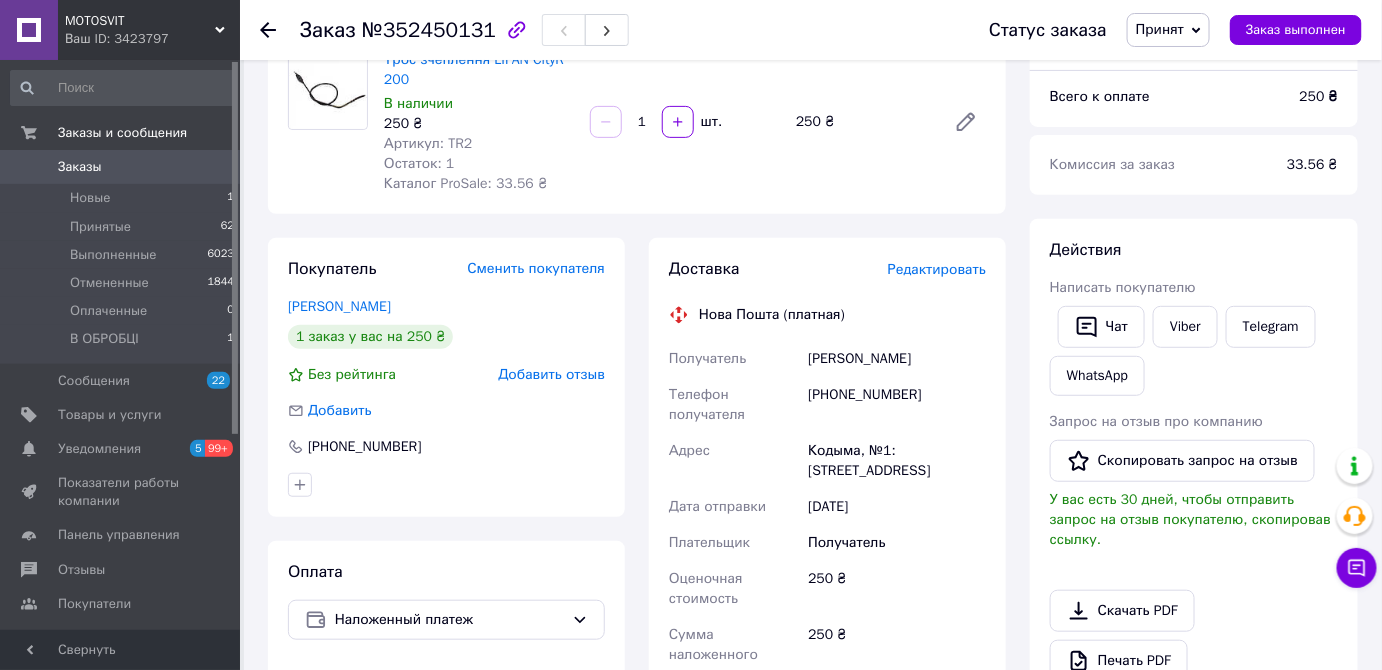 drag, startPoint x: 662, startPoint y: 348, endPoint x: 904, endPoint y: 440, distance: 258.89767 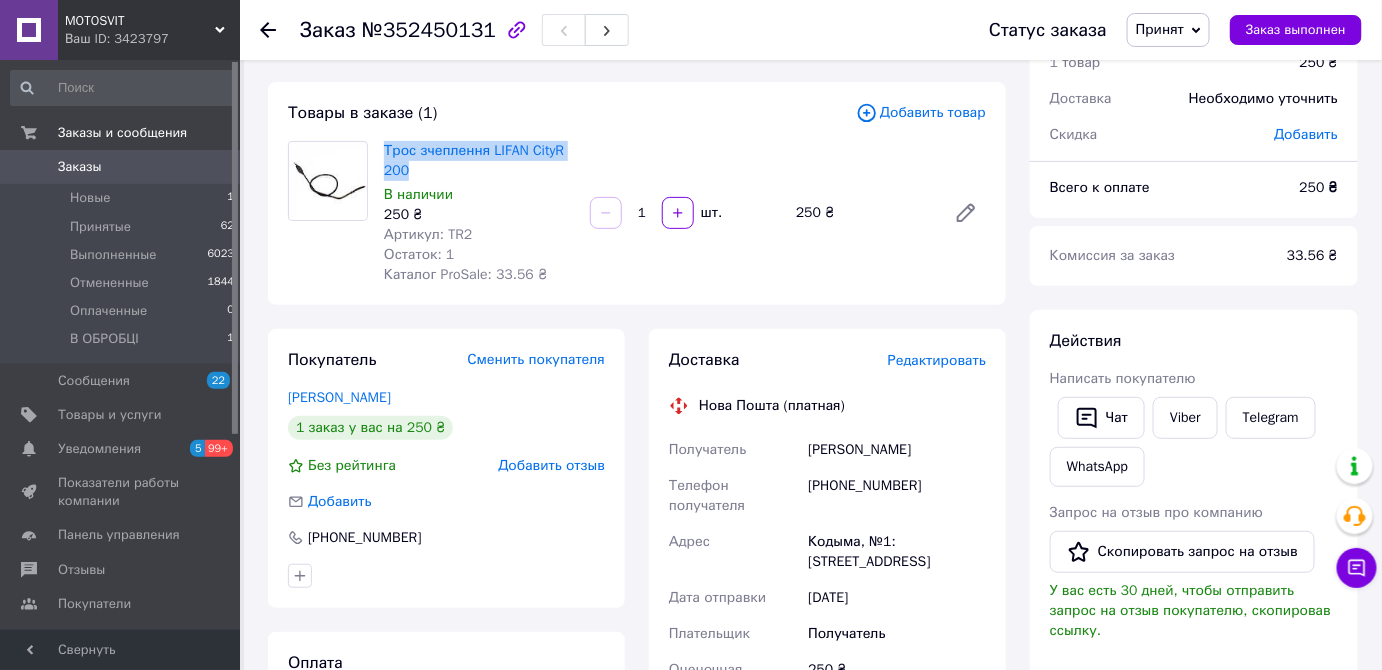 drag, startPoint x: 413, startPoint y: 168, endPoint x: 381, endPoint y: 150, distance: 36.71512 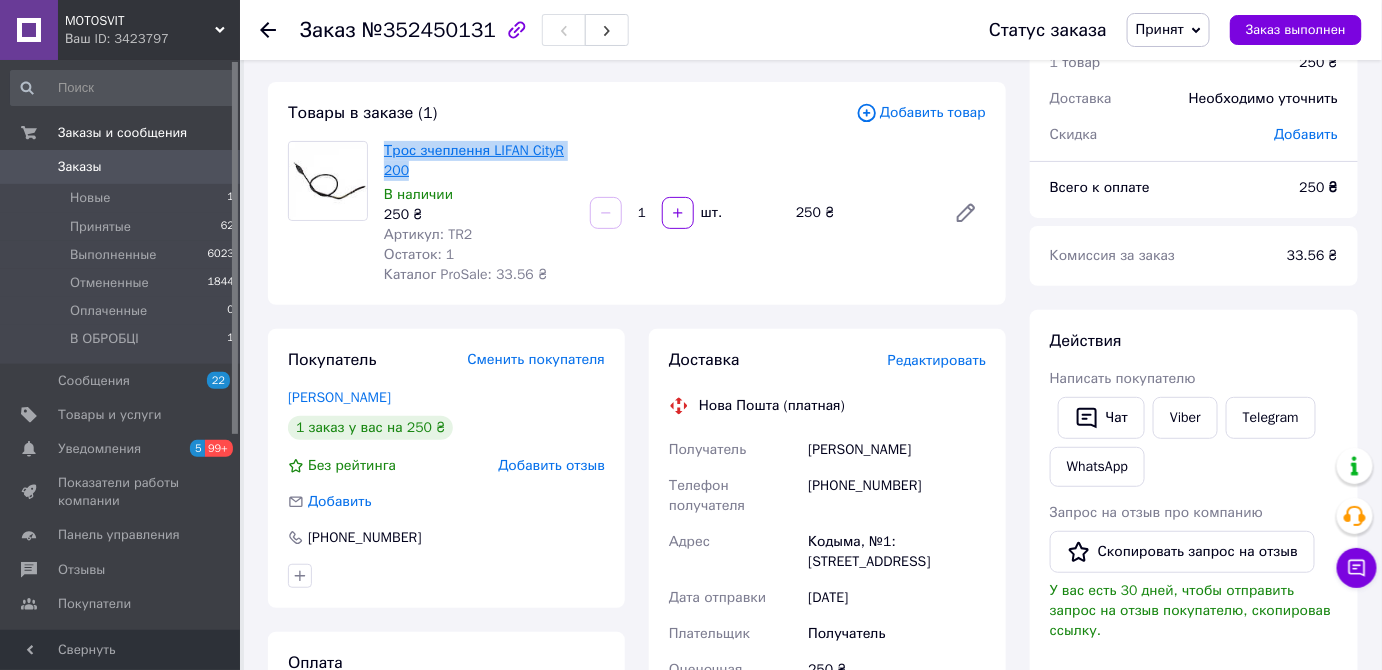 copy on "Трос зчеплення LIFAN CityR 200" 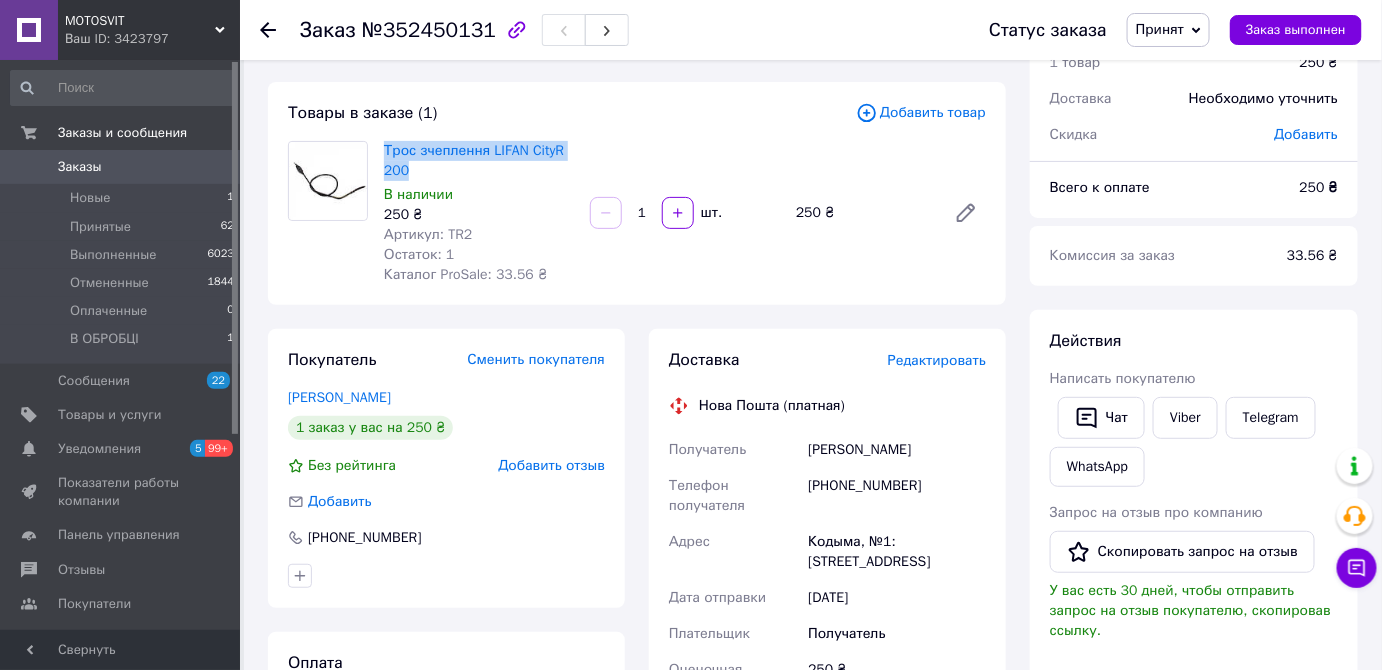 click on "Заказы" at bounding box center (121, 167) 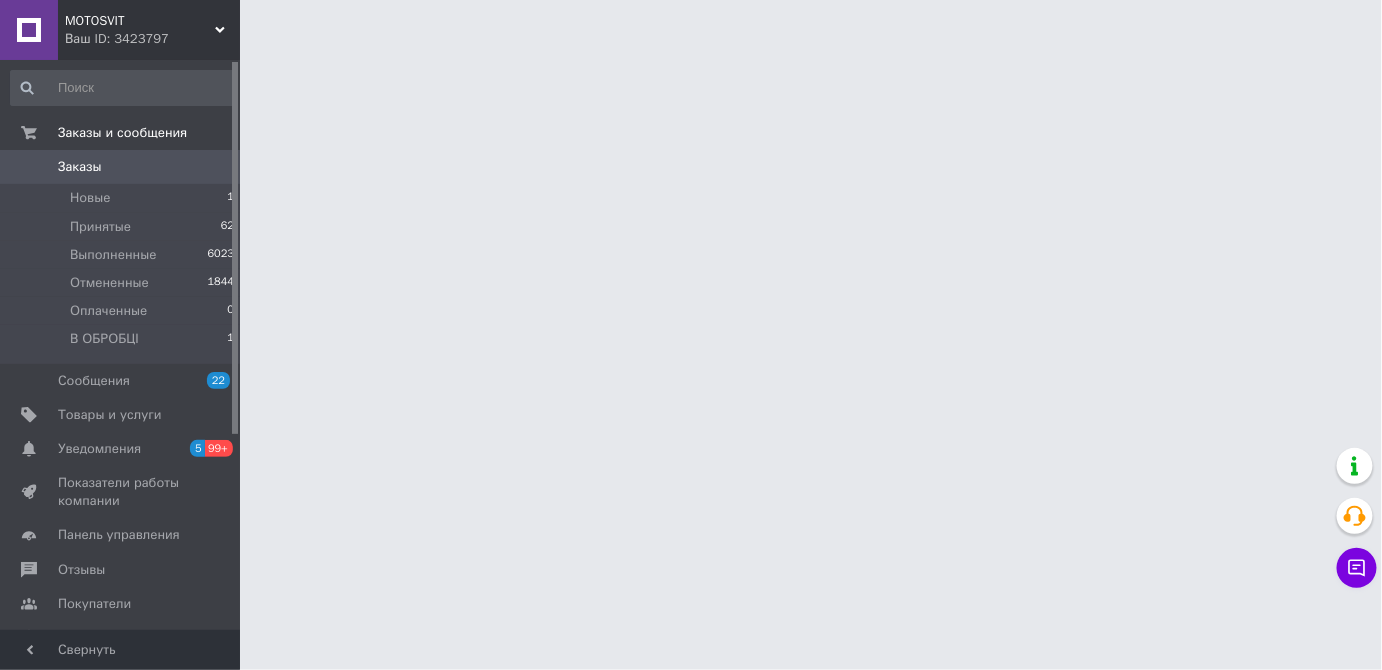 scroll, scrollTop: 0, scrollLeft: 0, axis: both 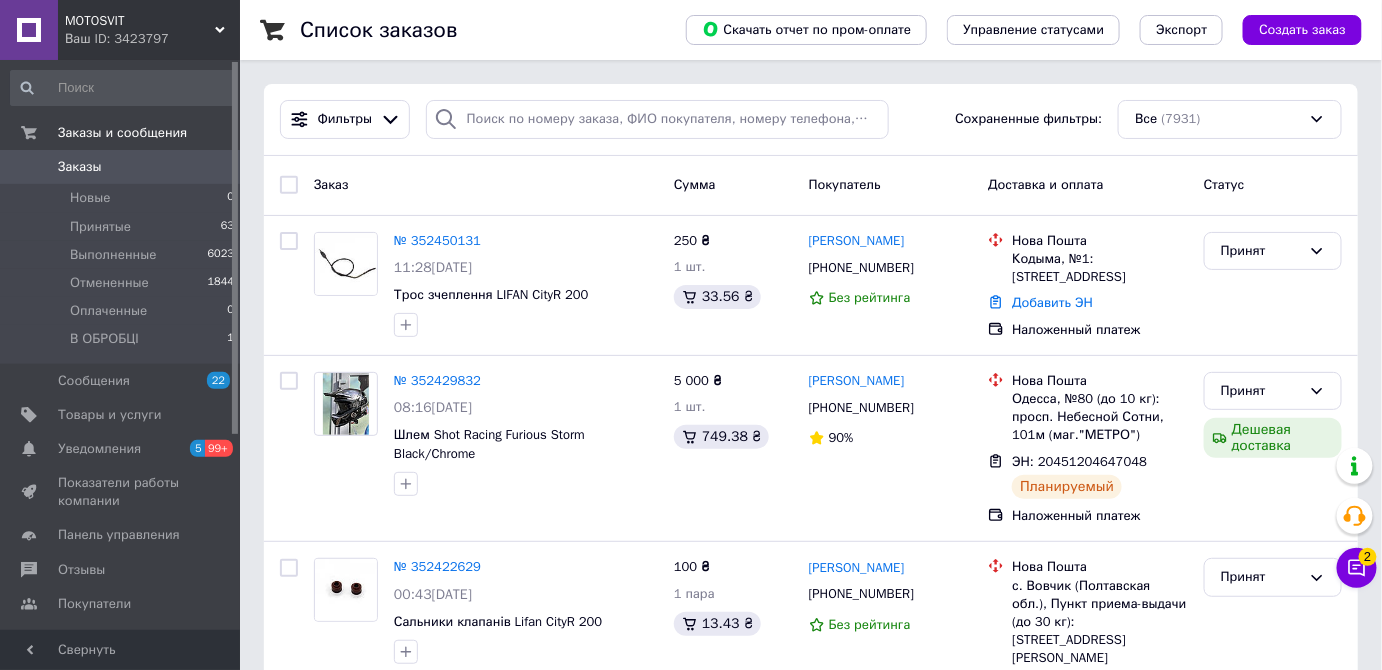 click on "Заказы" at bounding box center (121, 167) 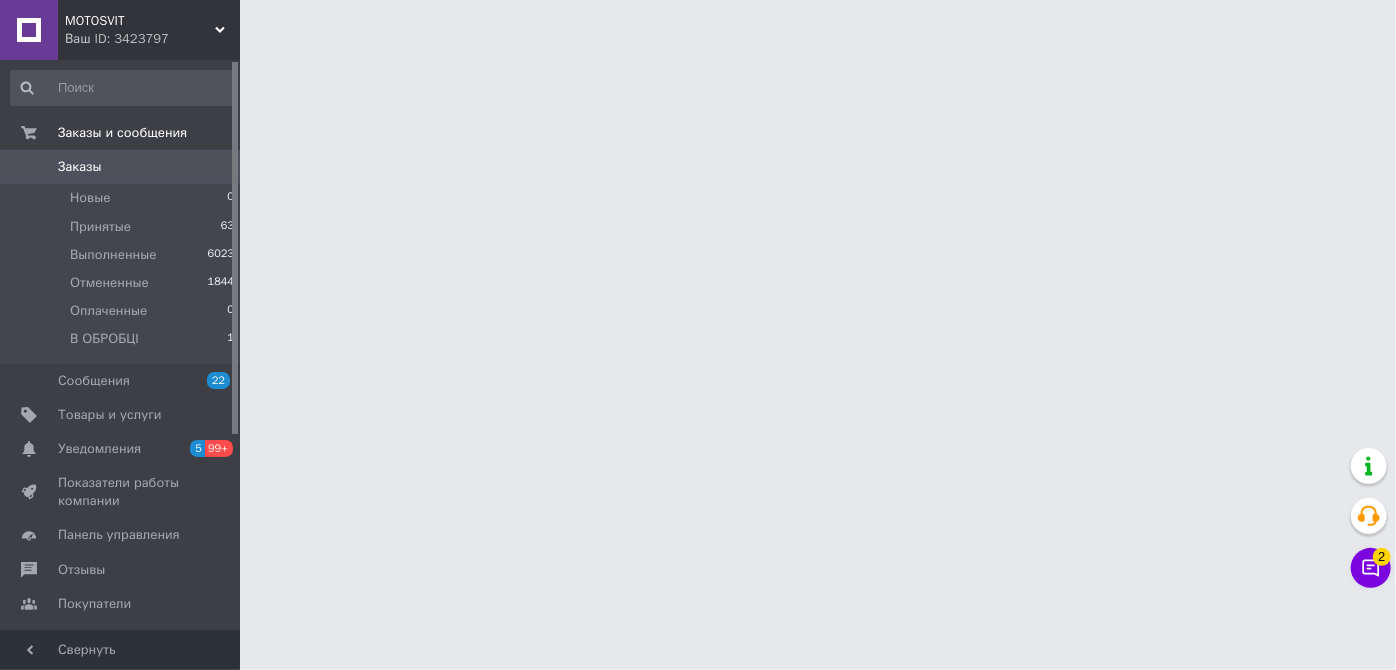click on "2" at bounding box center [1382, 557] 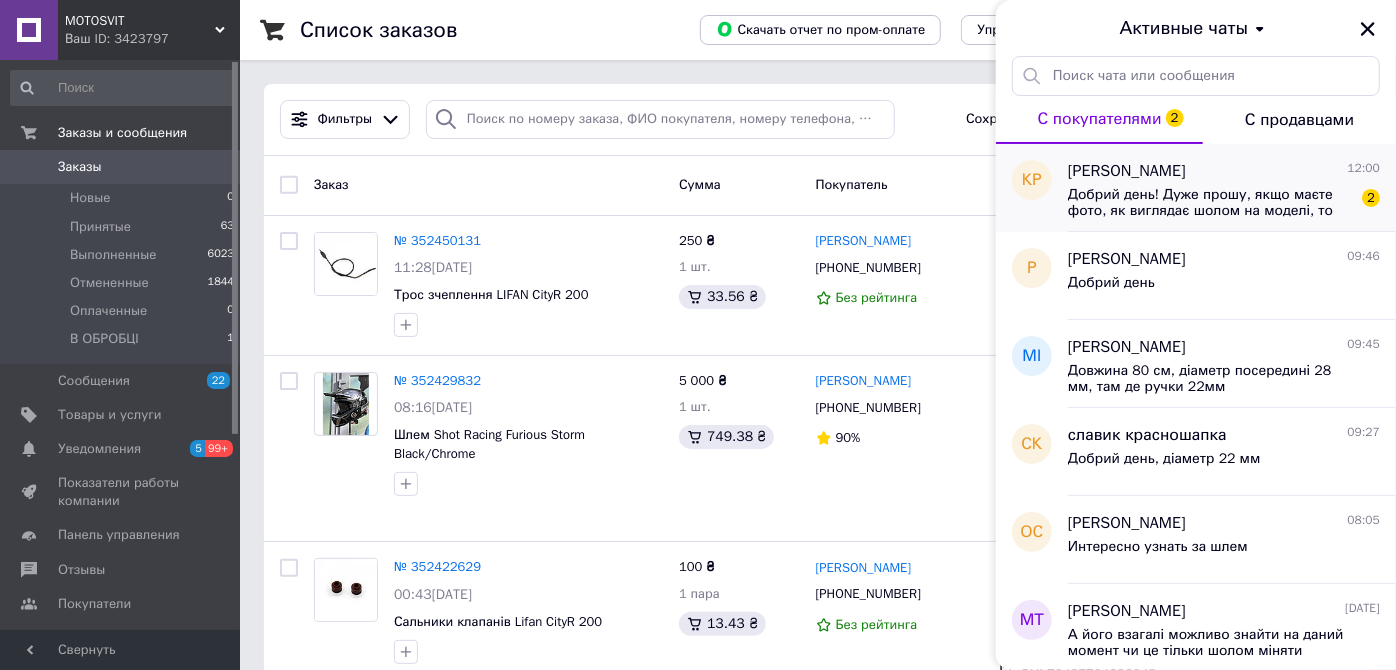 click on "Добрий день! Дуже прошу, якщо маєте фото, як виглядає шолом на моделі, то надішліть будь ласка" at bounding box center [1210, 203] 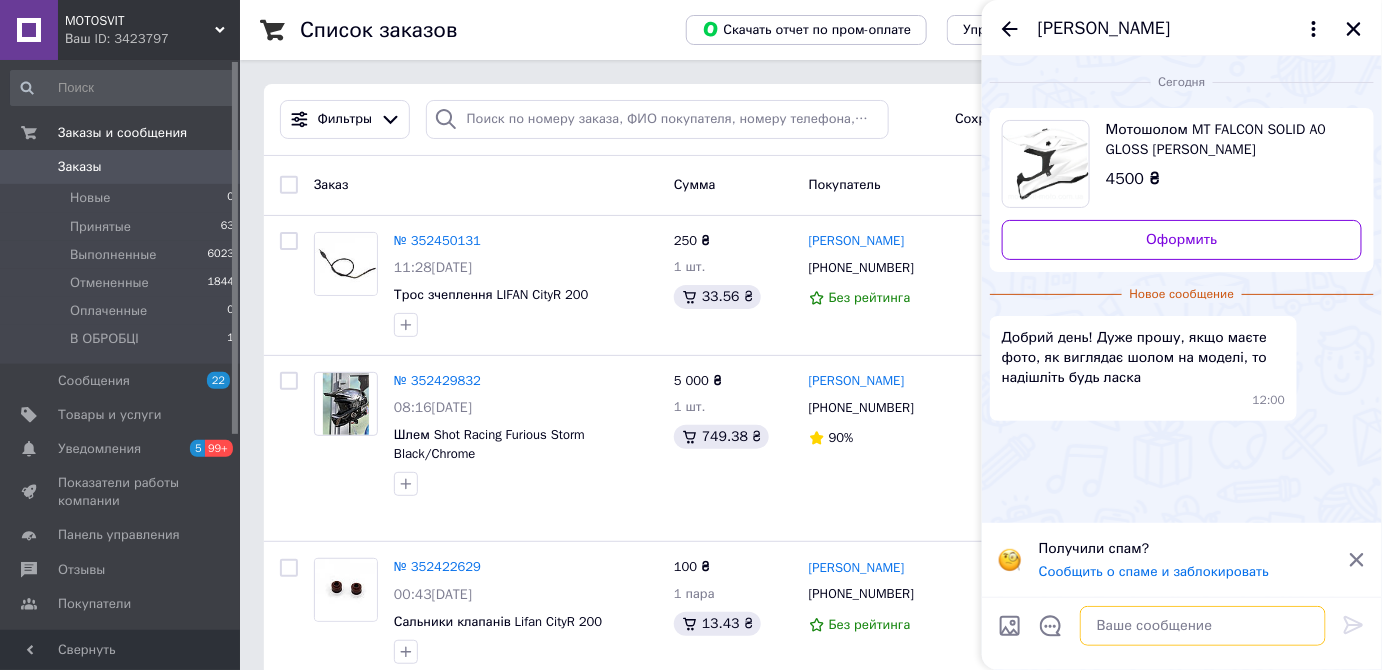 click at bounding box center (1203, 626) 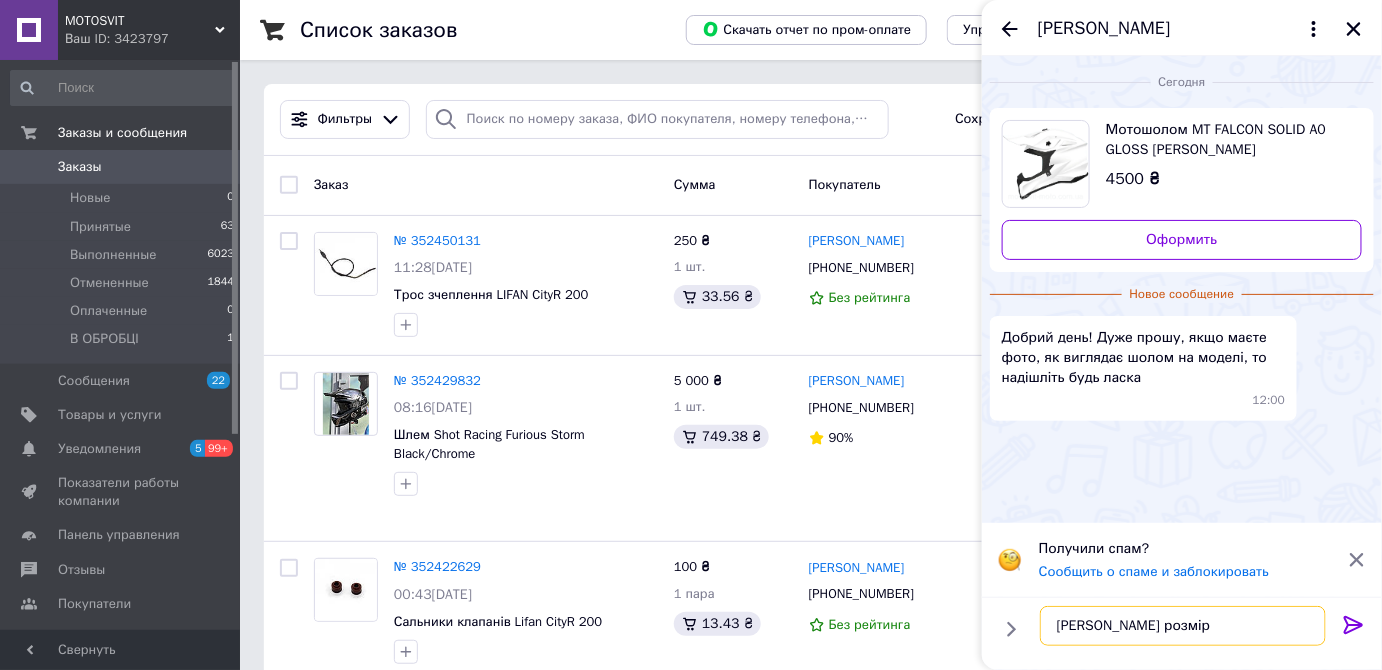 type on "Який ротрібен розмір?" 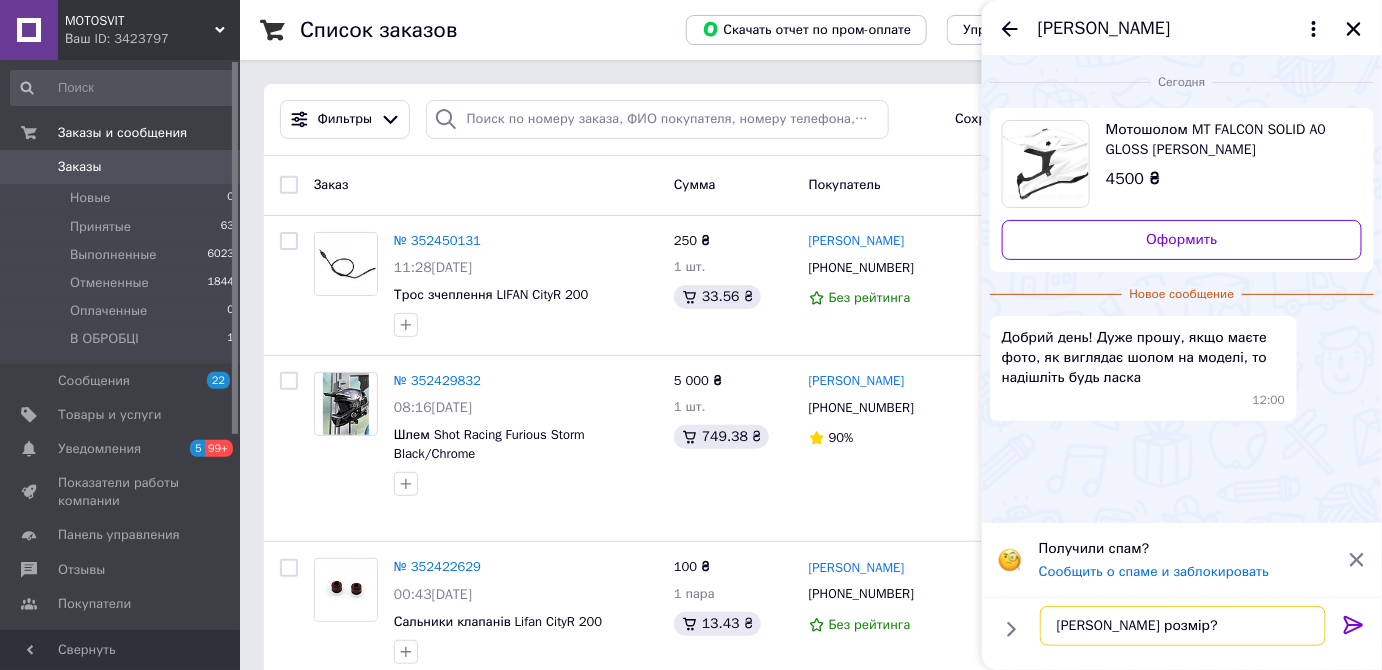type 